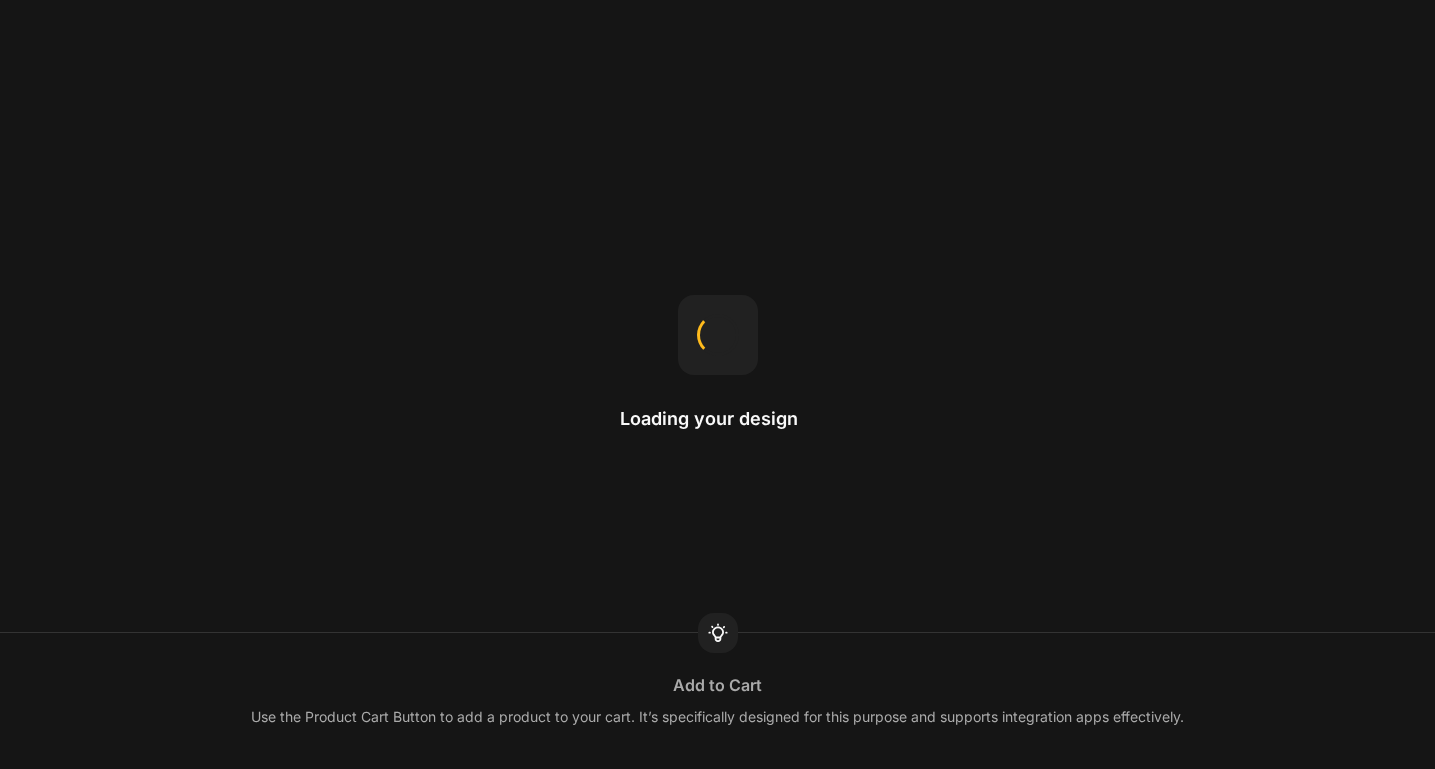 scroll, scrollTop: 0, scrollLeft: 0, axis: both 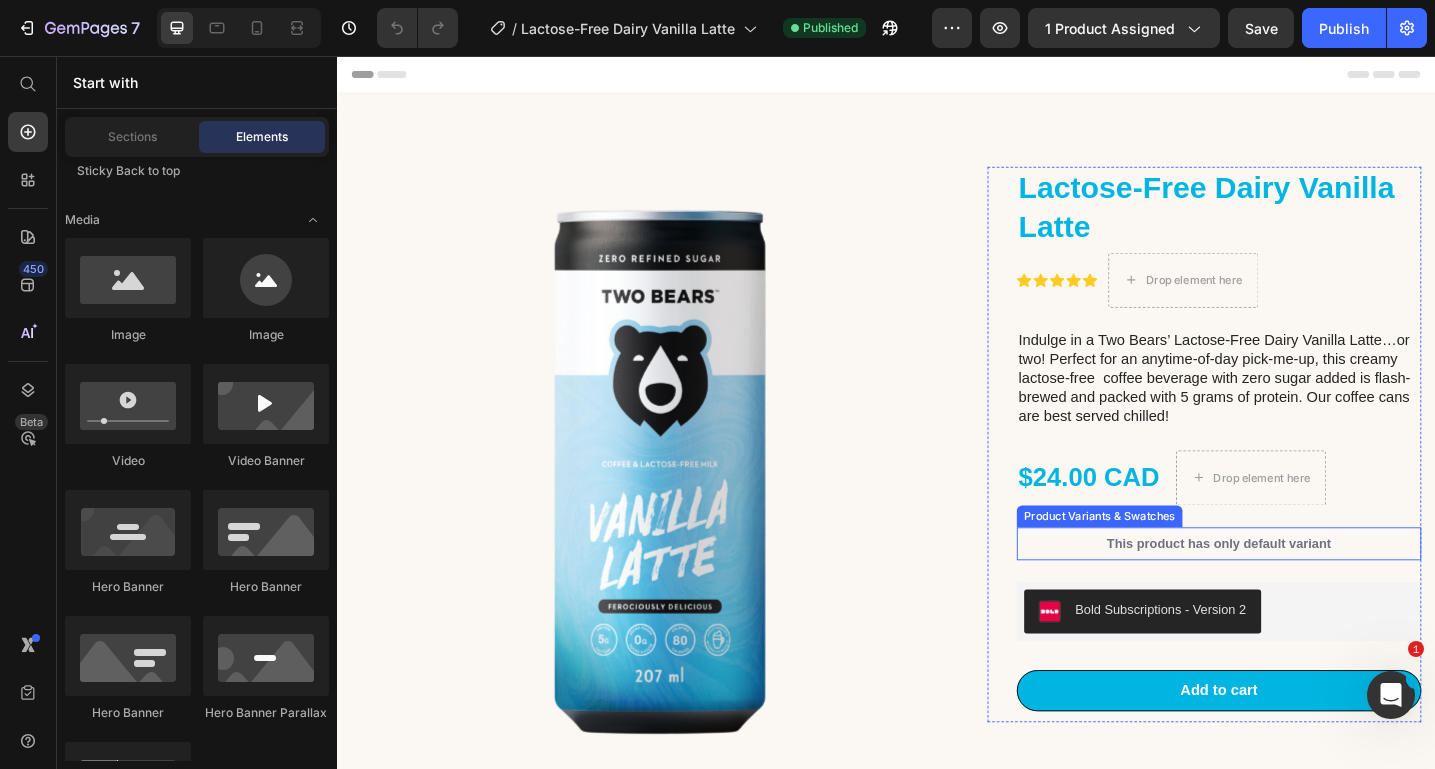 click on "This product has only default variant" at bounding box center (1301, 589) 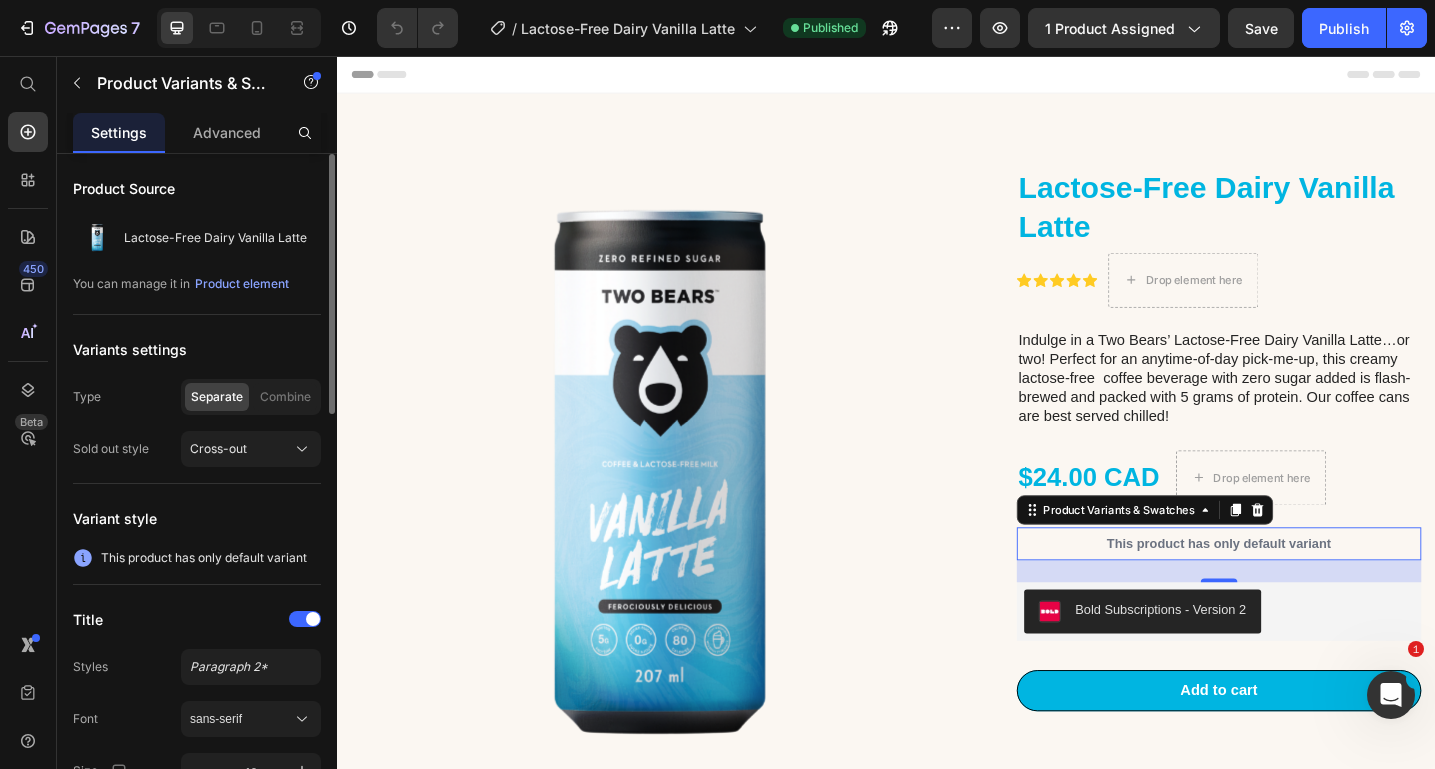 click on "This product has only default variant" at bounding box center [204, 558] 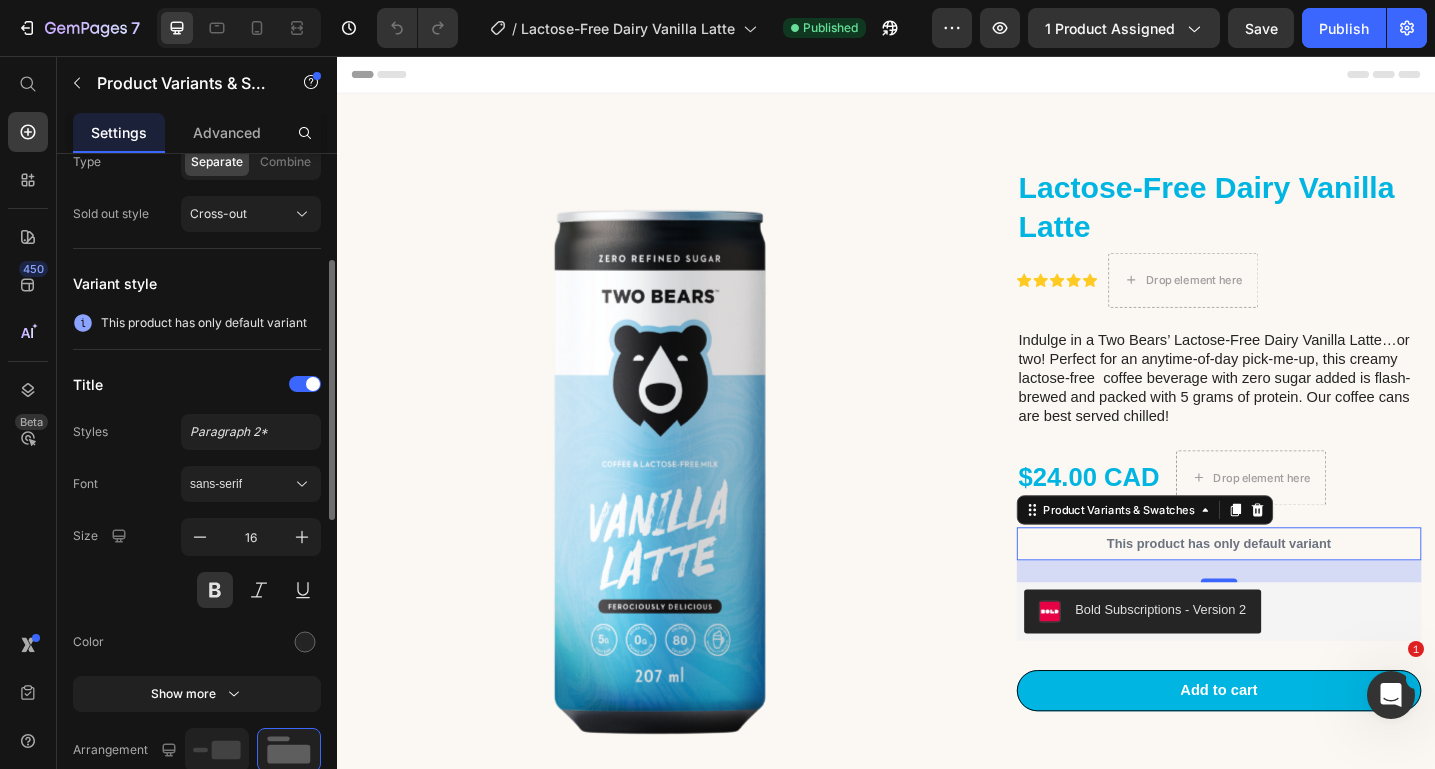 scroll, scrollTop: 0, scrollLeft: 0, axis: both 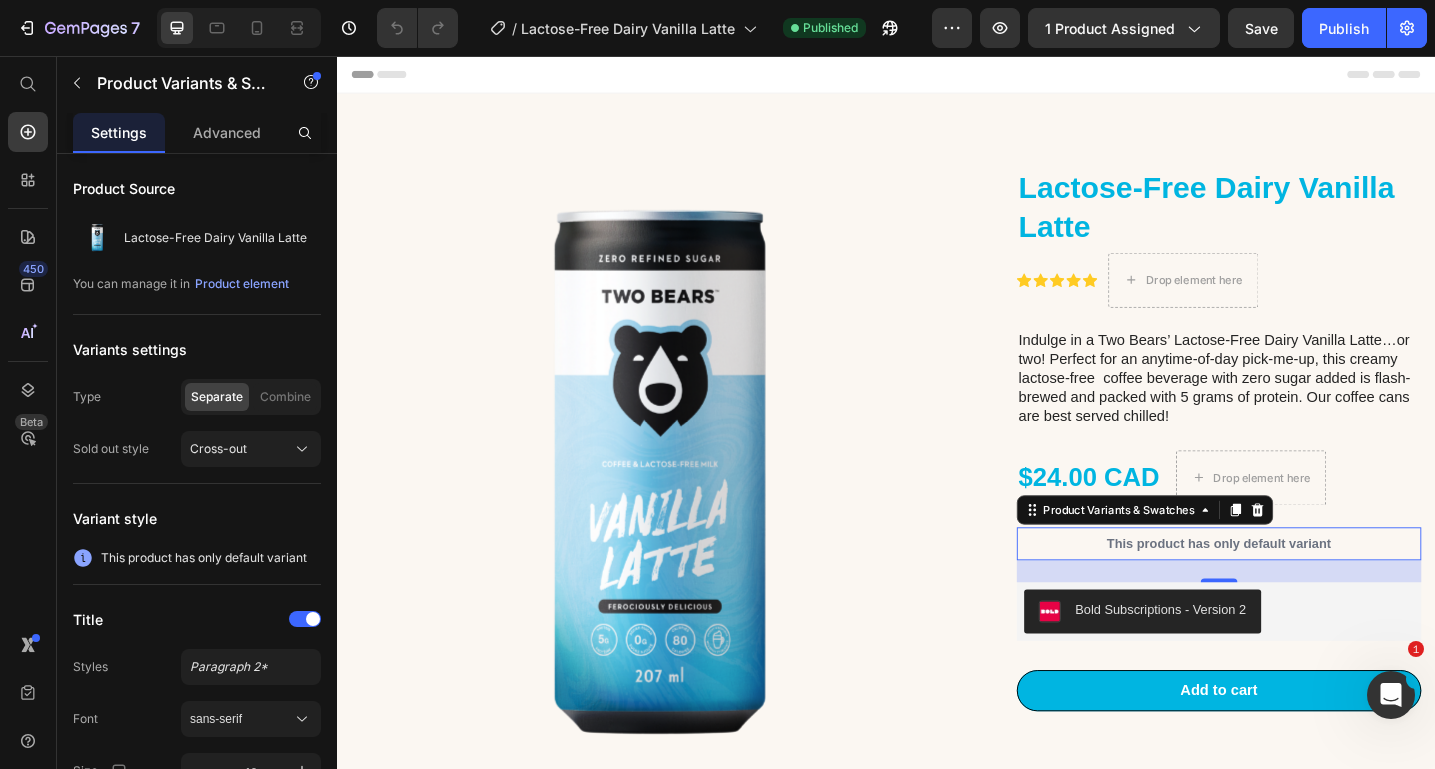 click on "This product has only default variant" at bounding box center (1301, 589) 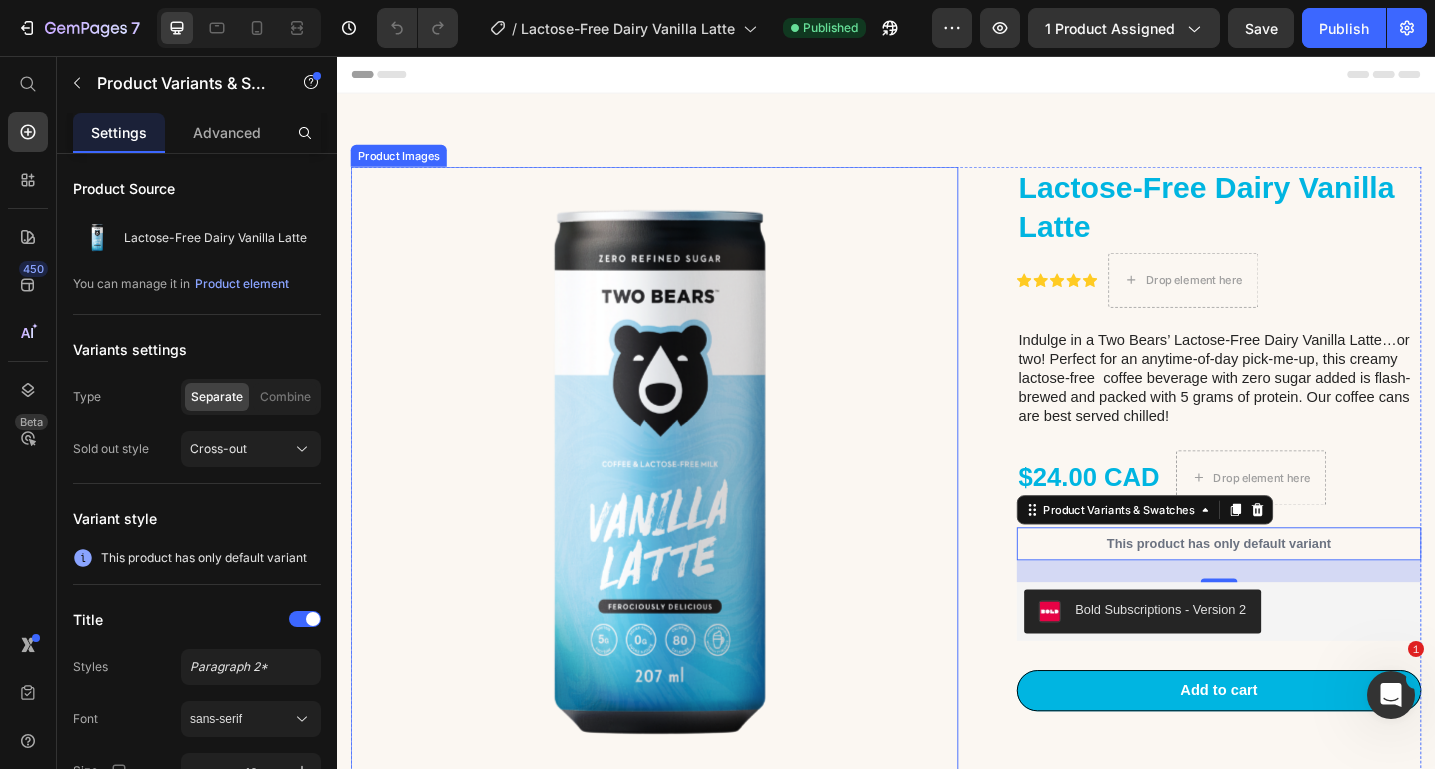 scroll, scrollTop: 65, scrollLeft: 0, axis: vertical 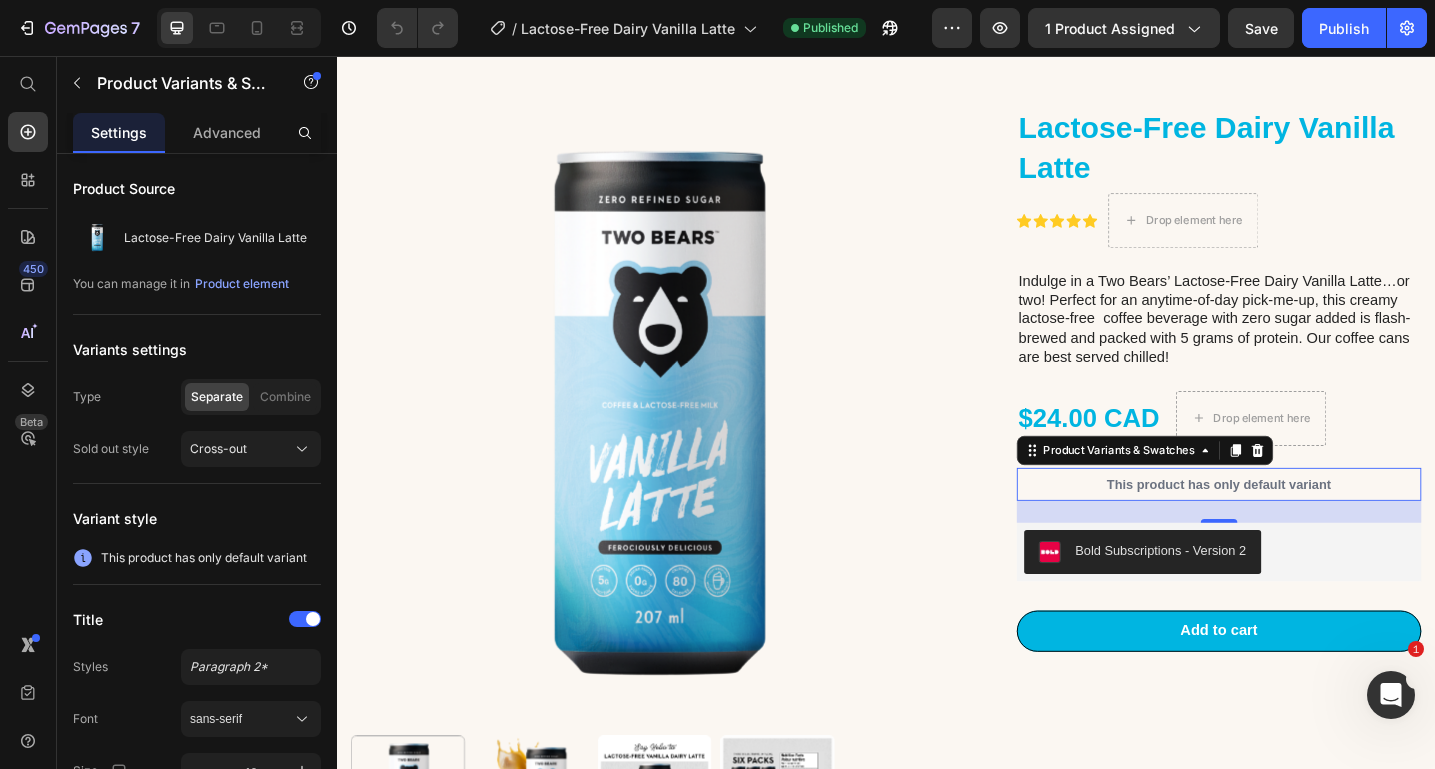 click at bounding box center (1391, 695) 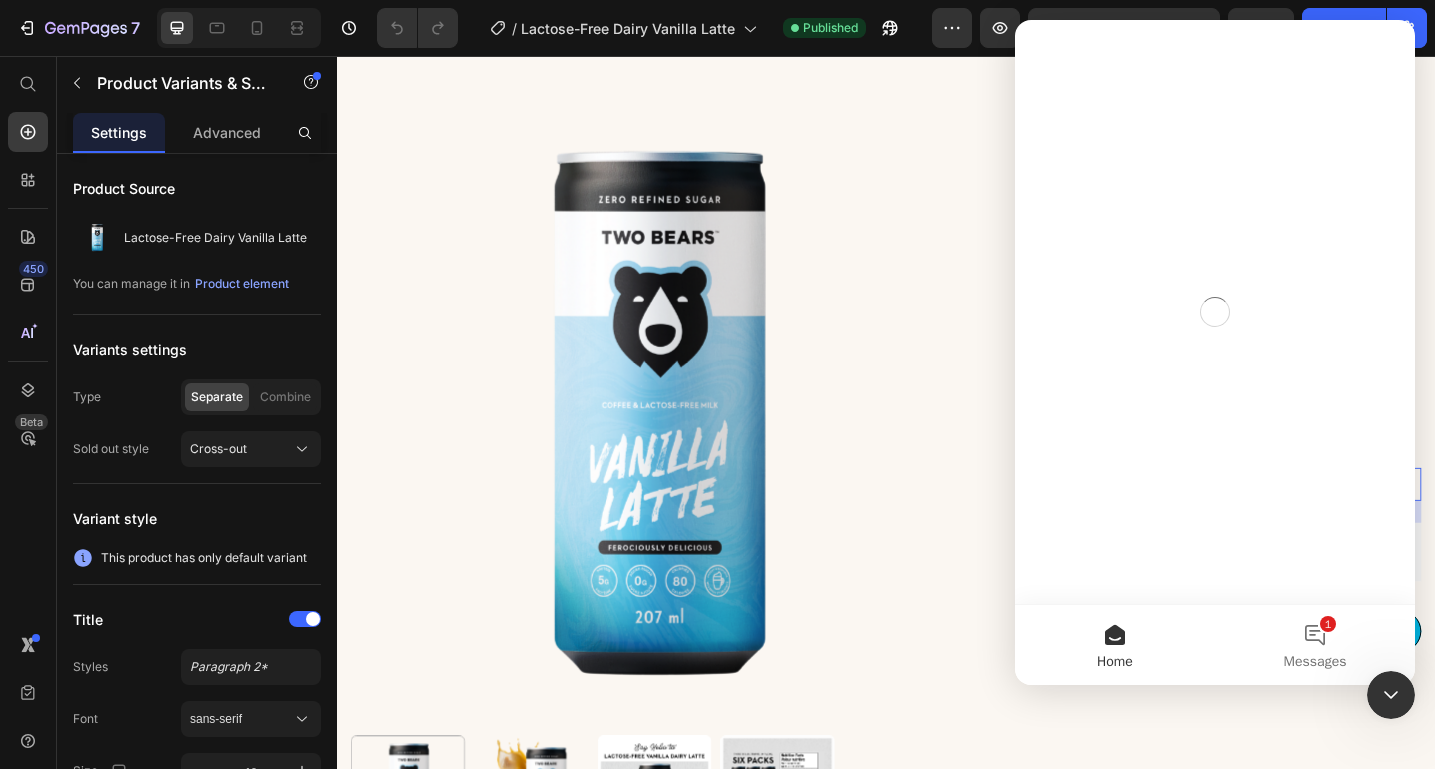 scroll, scrollTop: 0, scrollLeft: 0, axis: both 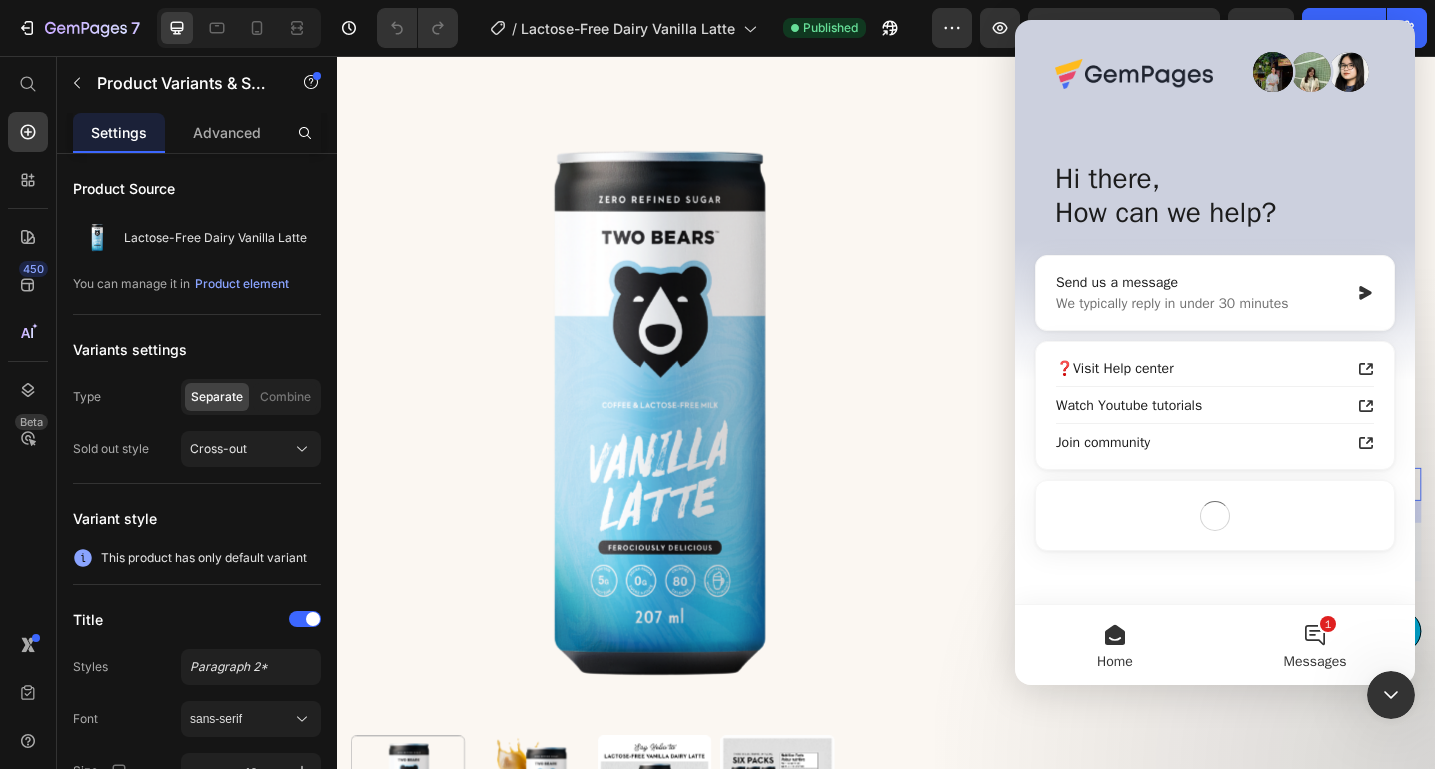 click on "1 Messages" at bounding box center [1315, 645] 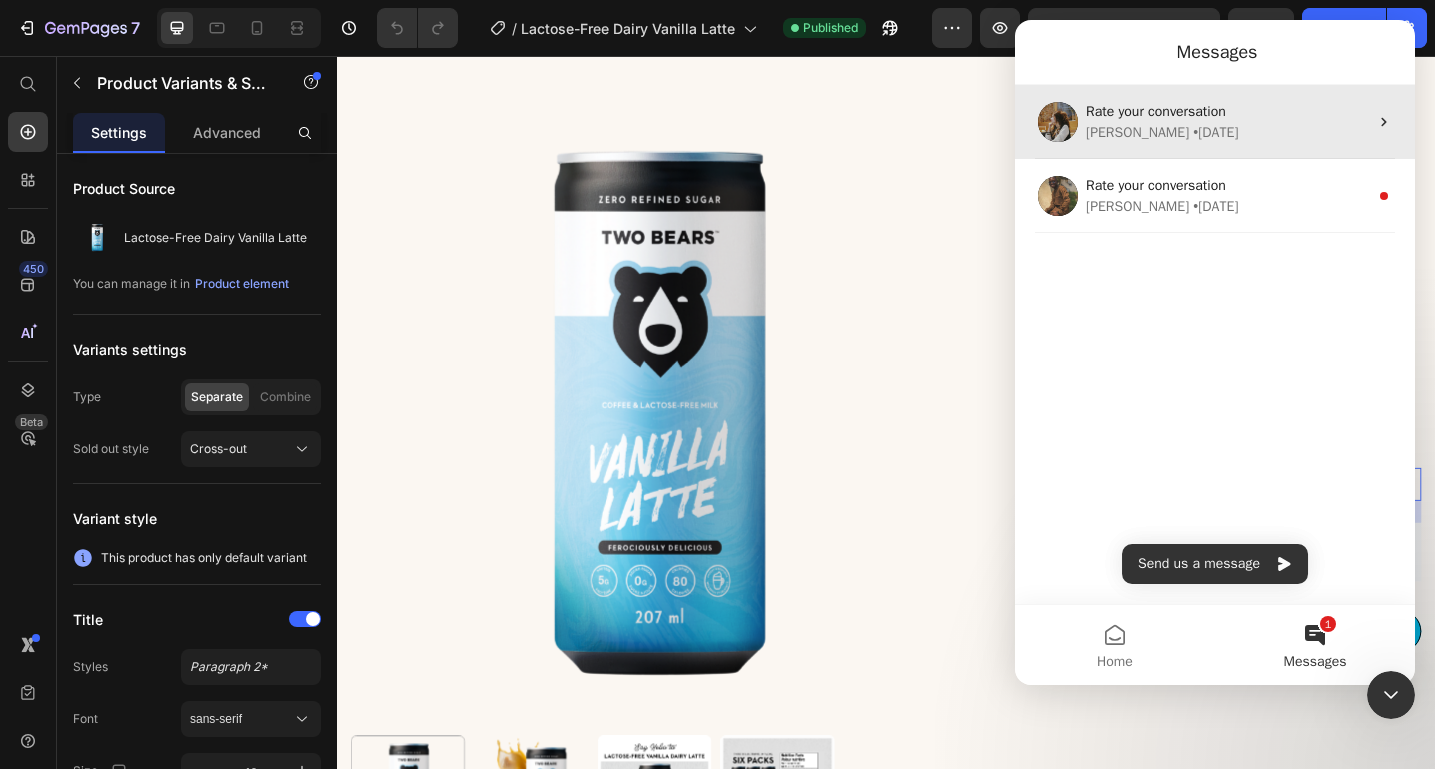 click on "[PERSON_NAME] •  [DATE]" at bounding box center [1227, 132] 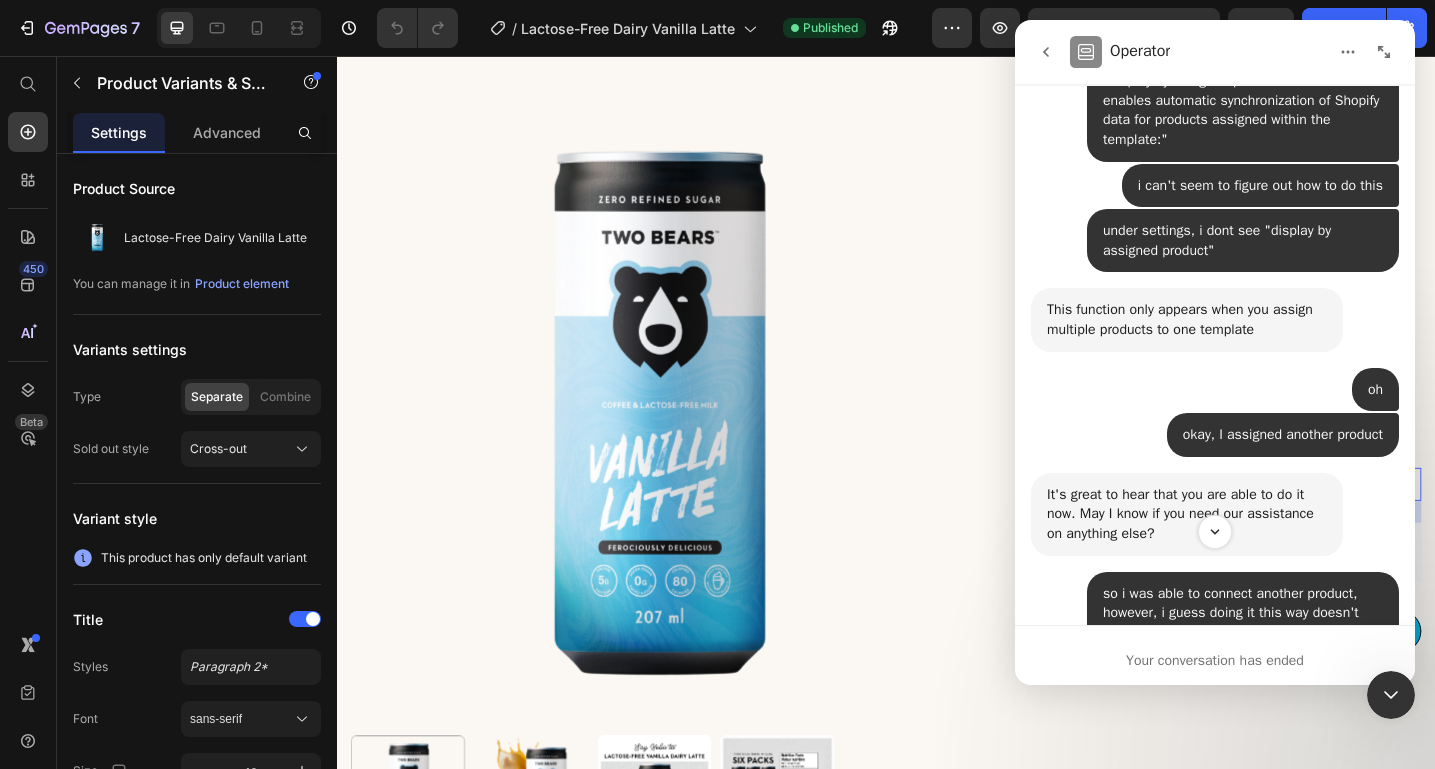 scroll, scrollTop: 10449, scrollLeft: 0, axis: vertical 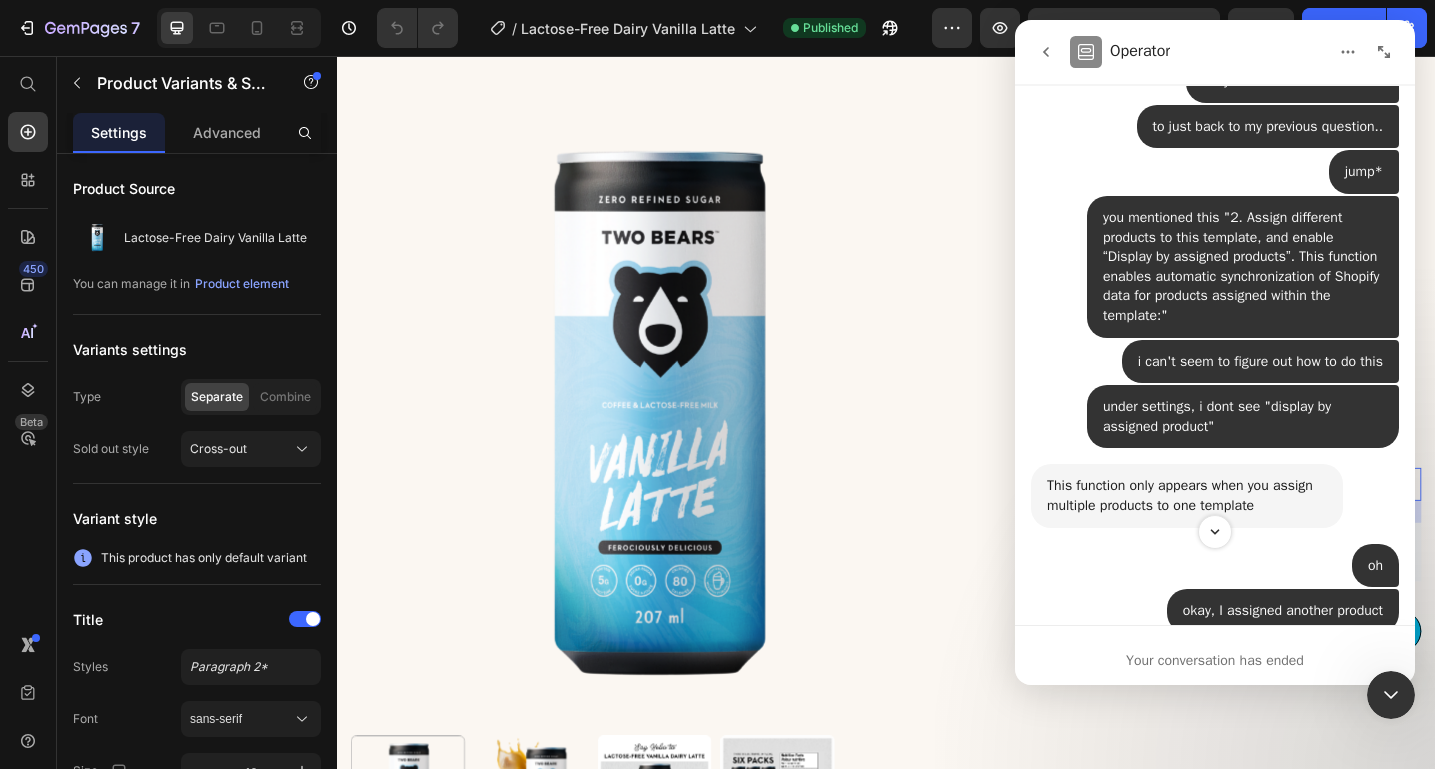 click 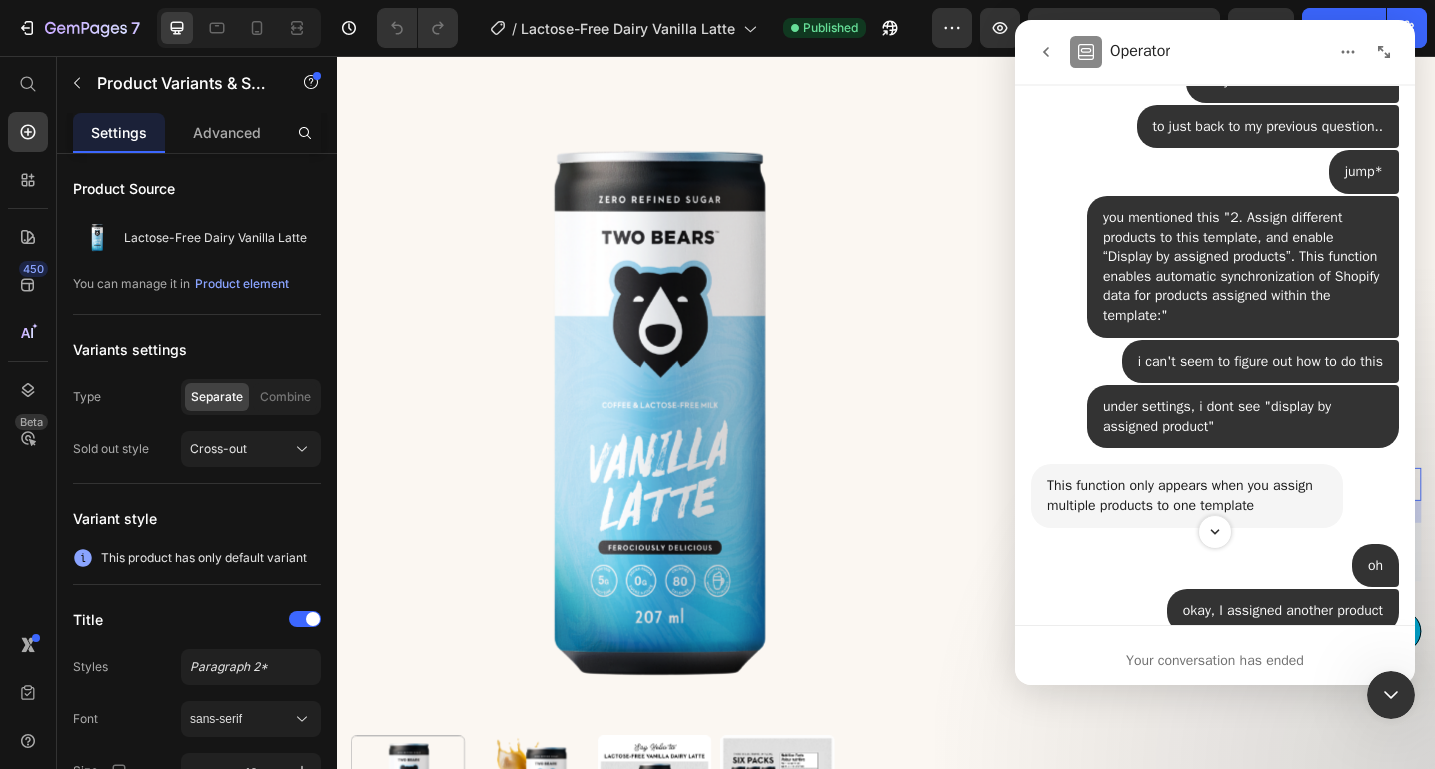 scroll, scrollTop: 0, scrollLeft: 0, axis: both 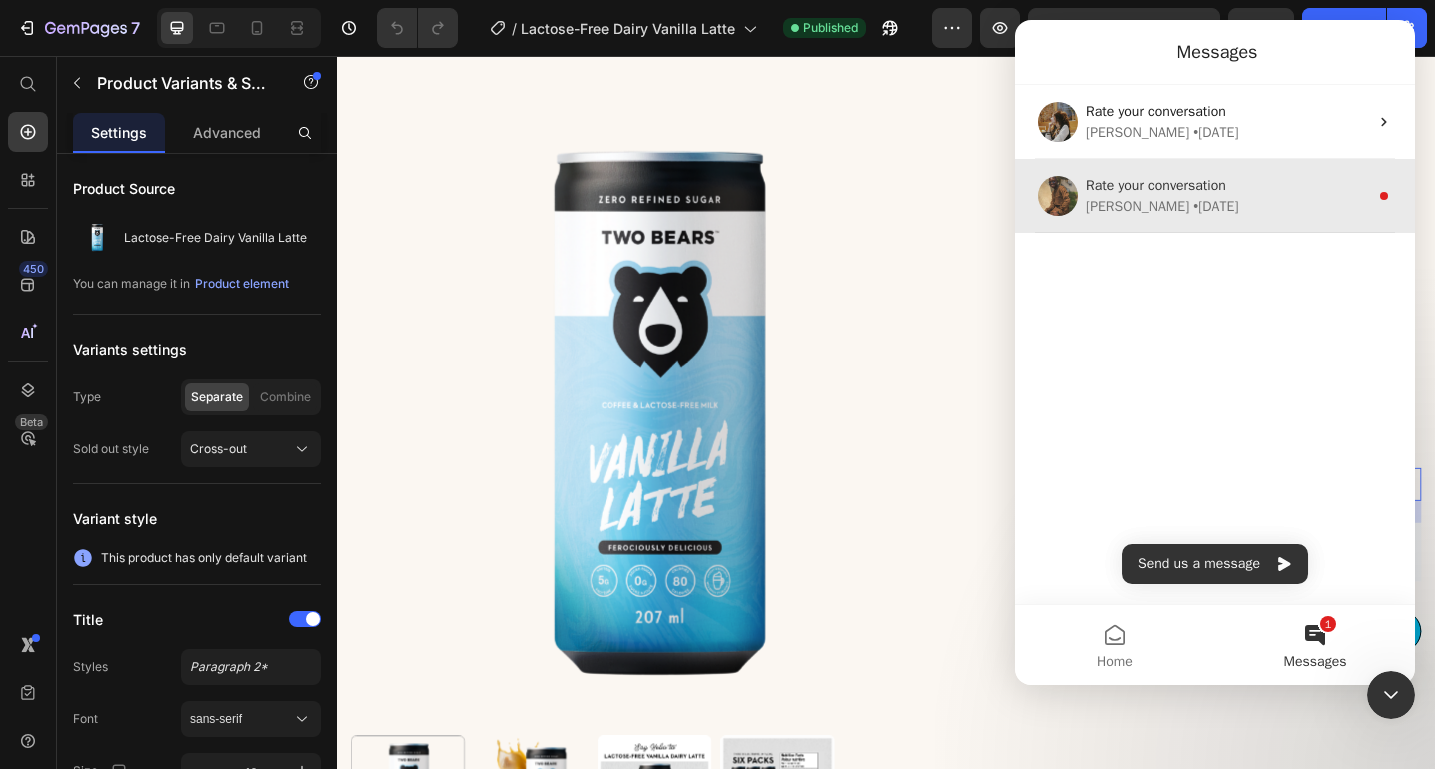 click on "[PERSON_NAME] •  [DATE]" at bounding box center [1227, 206] 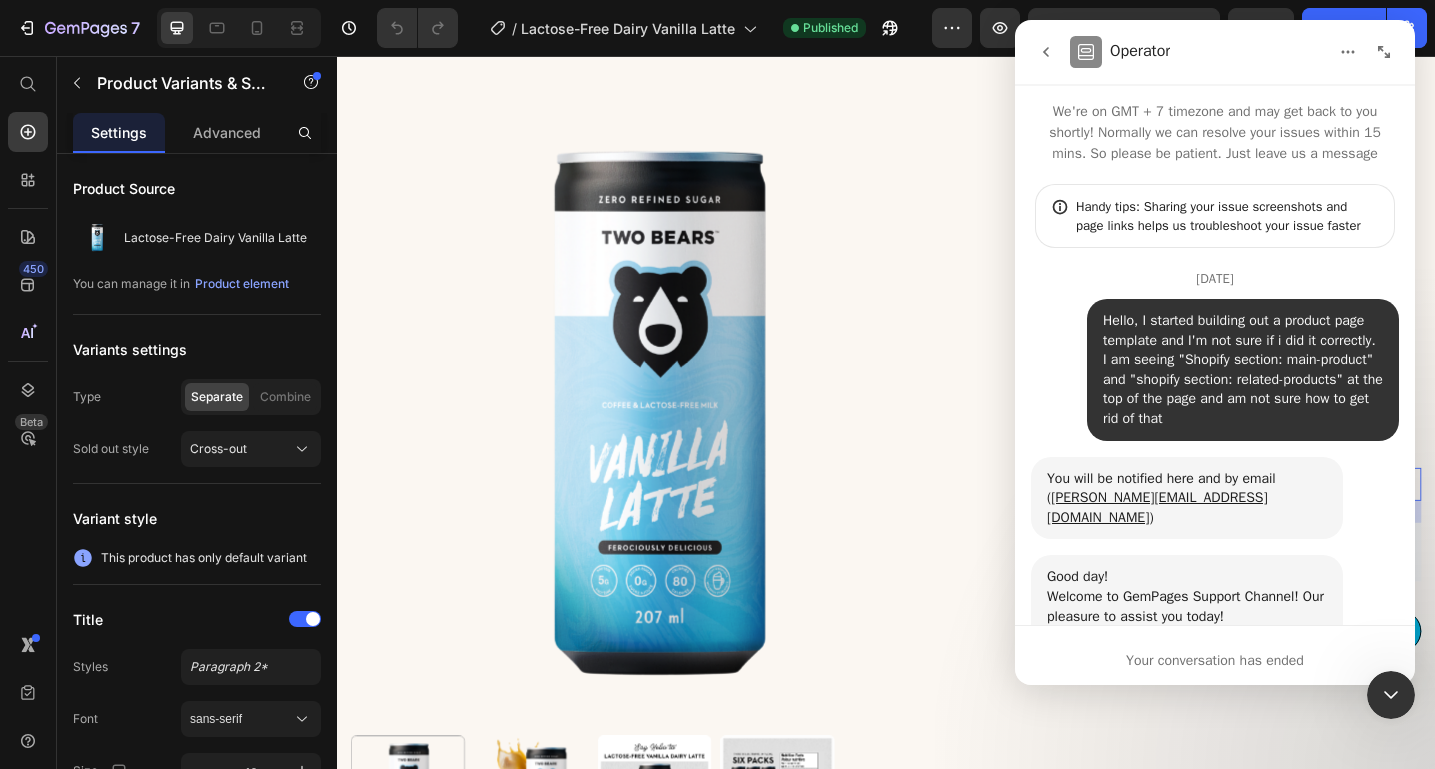 scroll, scrollTop: 3, scrollLeft: 0, axis: vertical 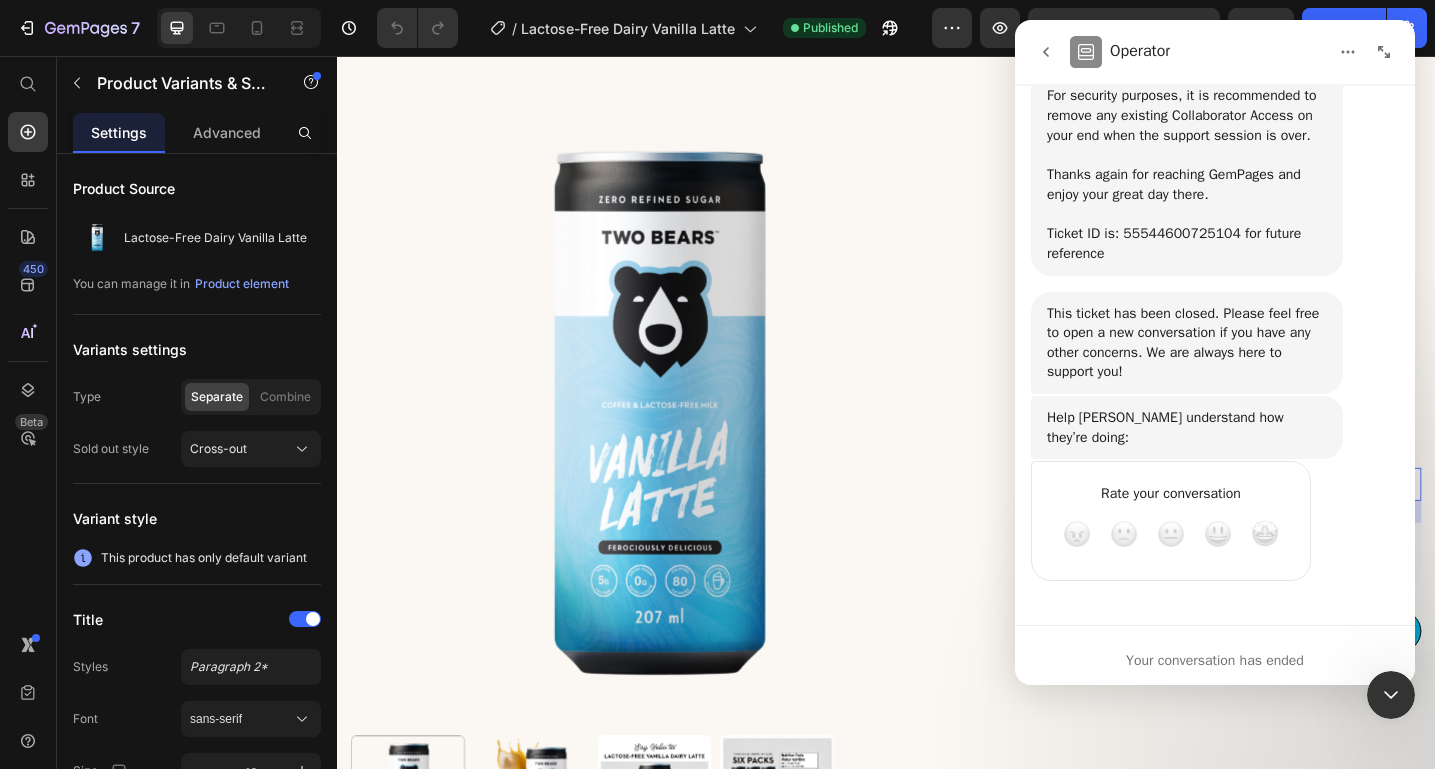 click 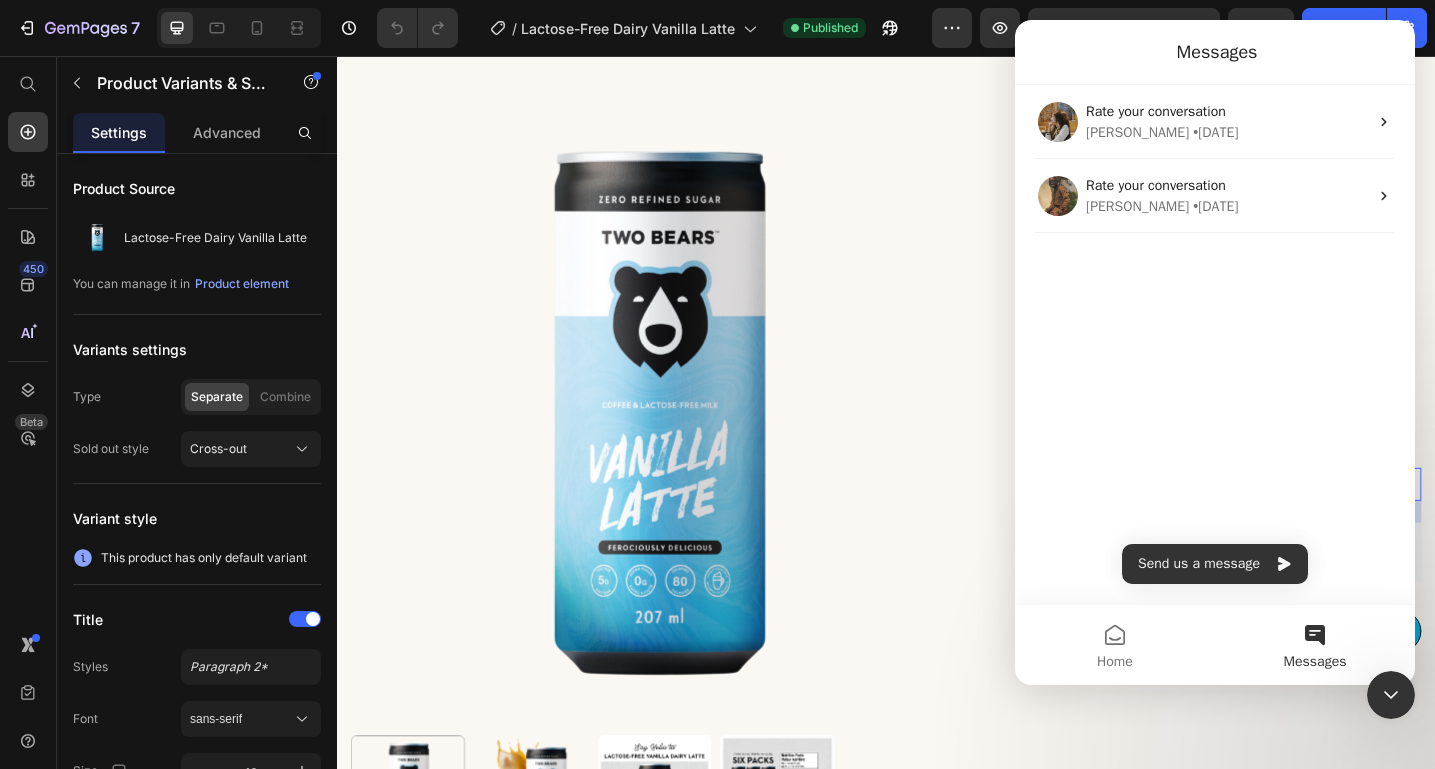 scroll, scrollTop: 0, scrollLeft: 0, axis: both 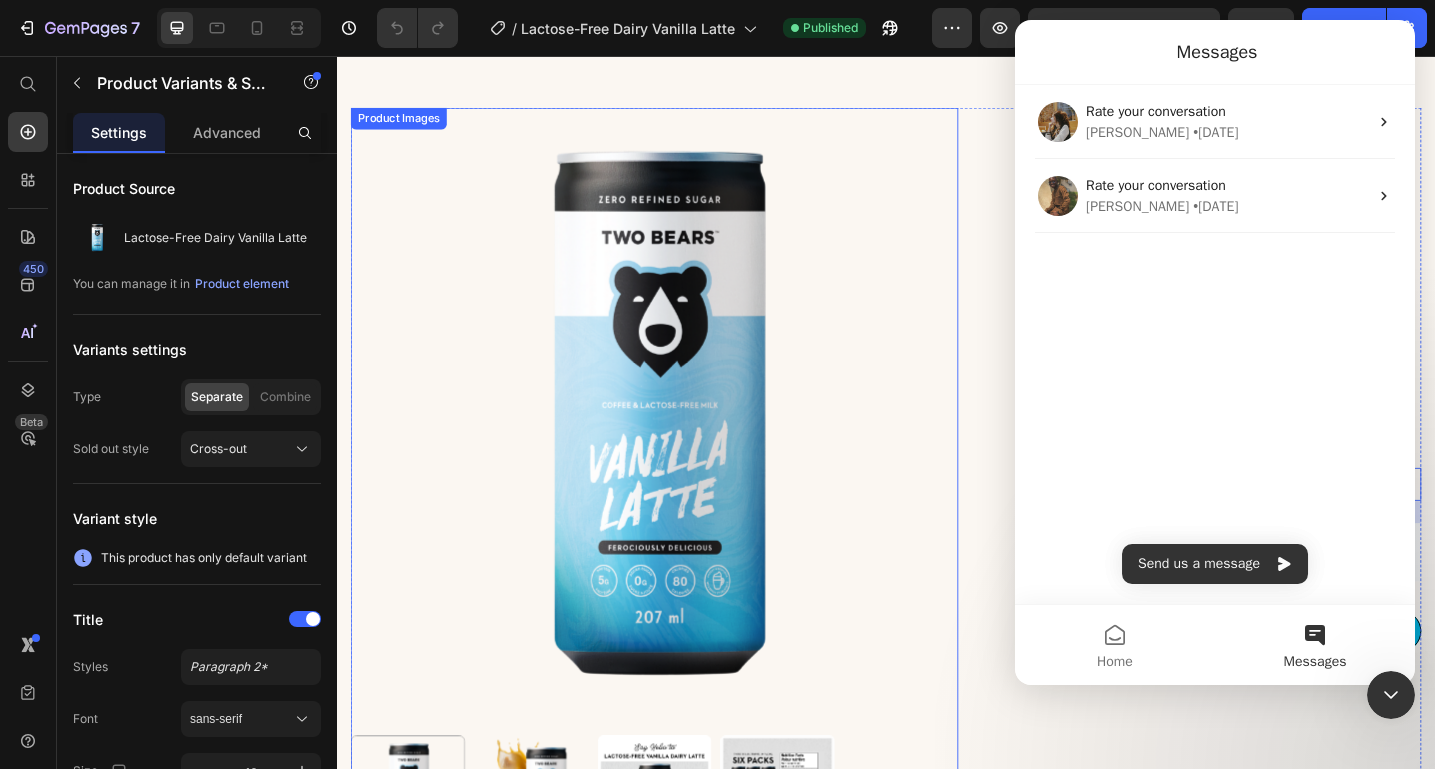 click at bounding box center (684, 444) 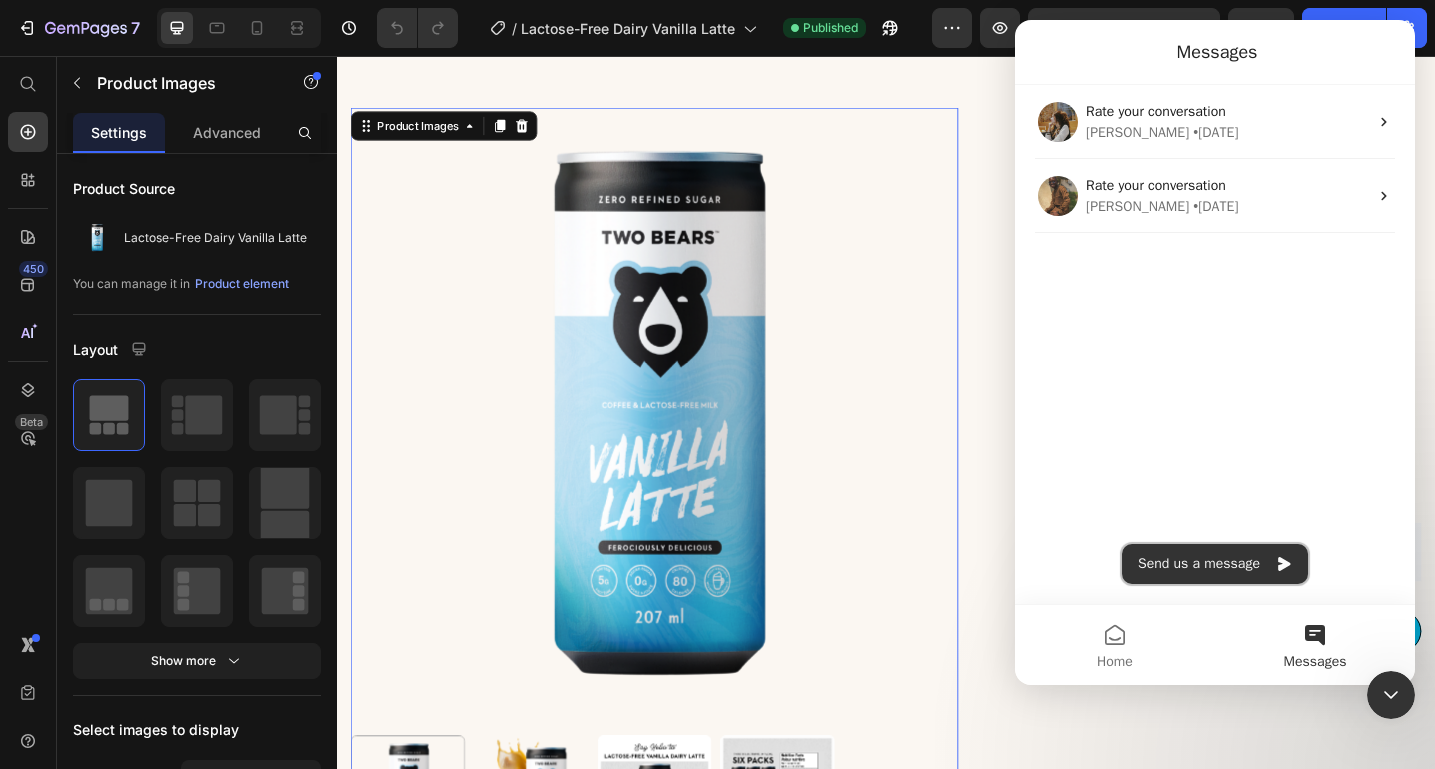 click on "Send us a message" at bounding box center [1215, 564] 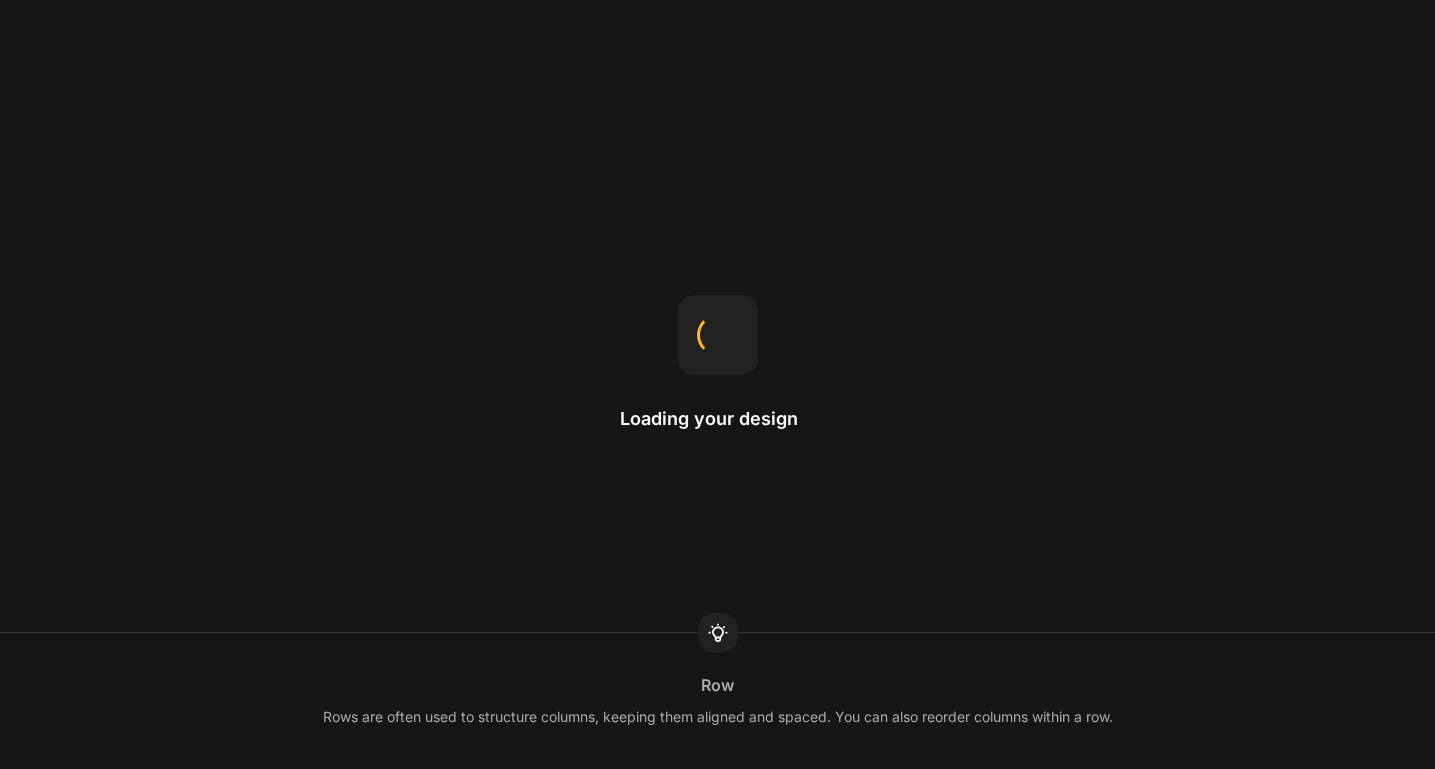 scroll, scrollTop: 0, scrollLeft: 0, axis: both 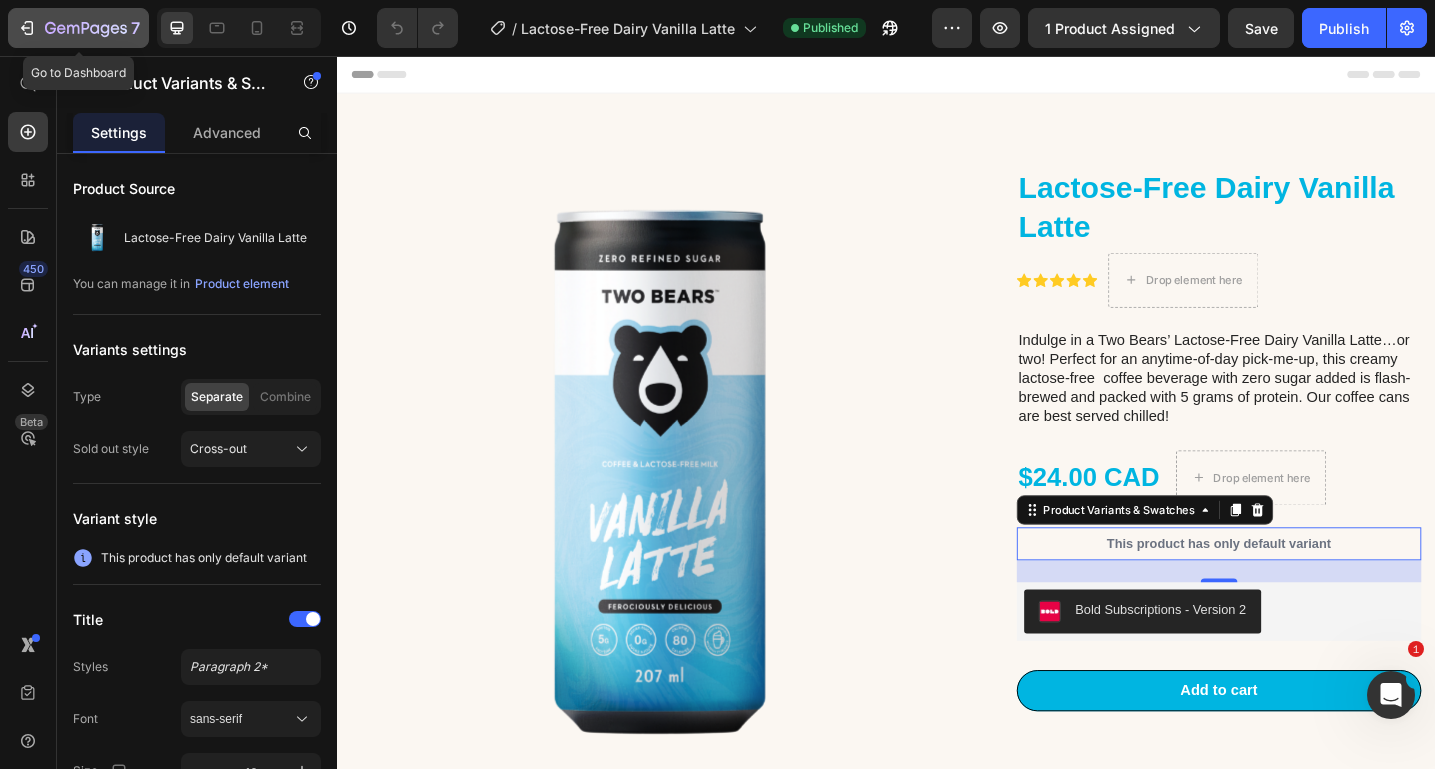 click on "7" 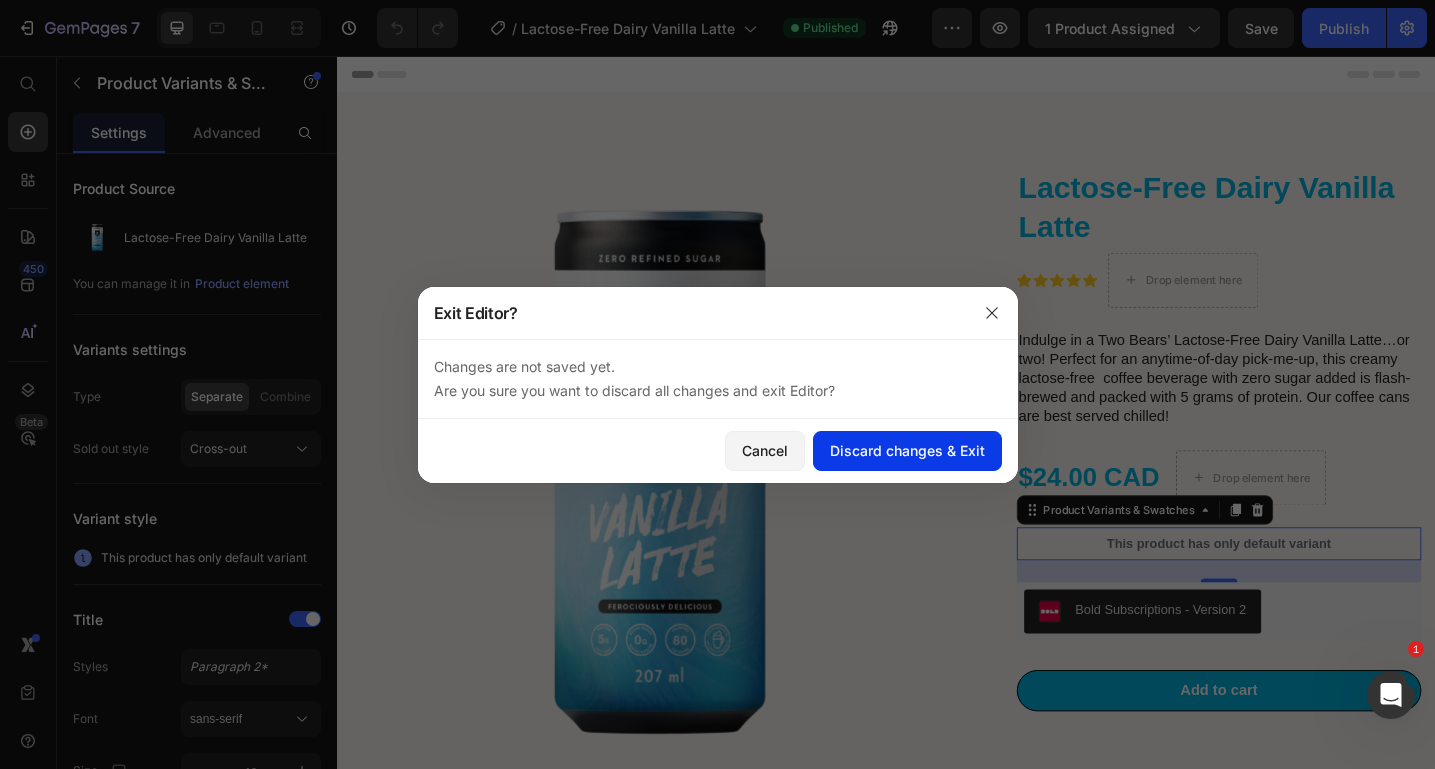 click on "Discard changes & Exit" at bounding box center (907, 450) 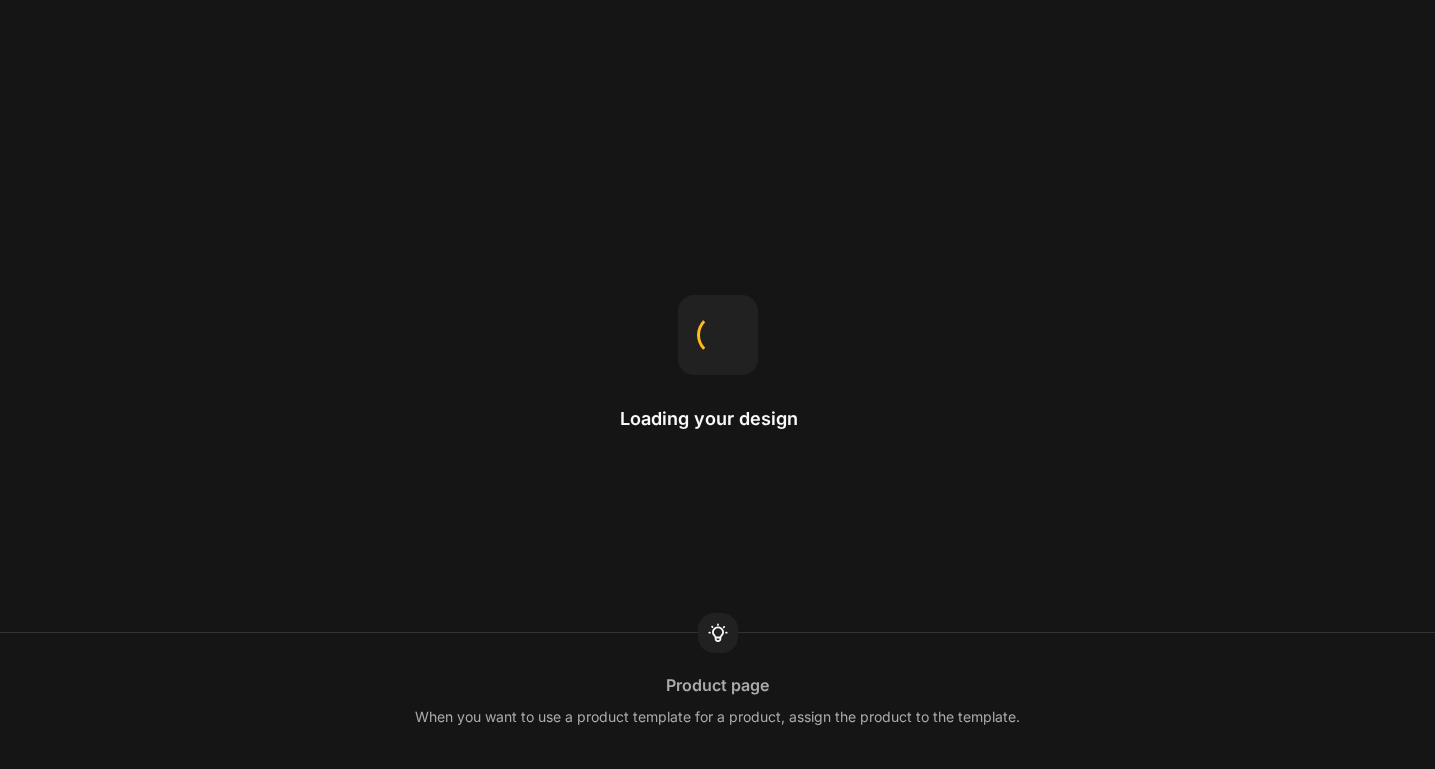 scroll, scrollTop: 0, scrollLeft: 0, axis: both 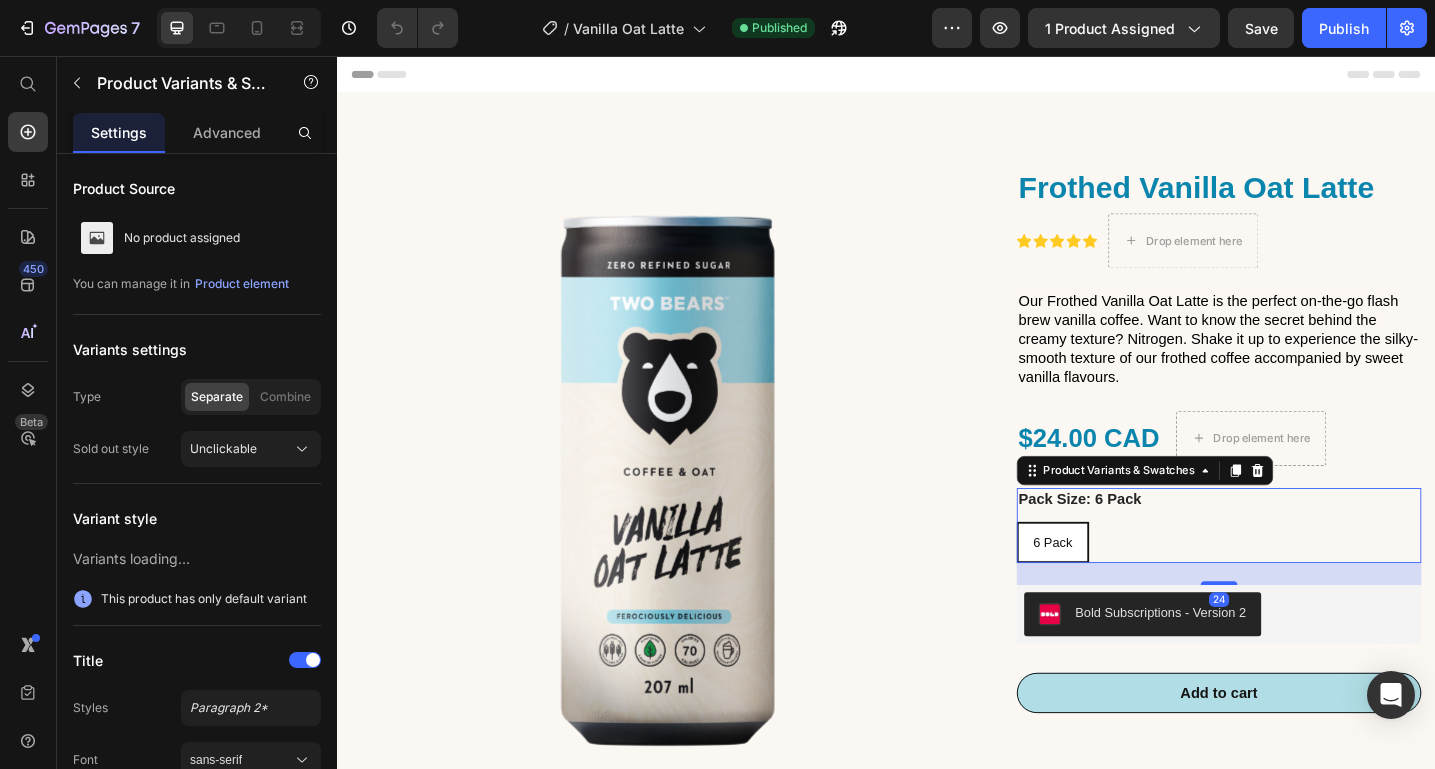 click on "6 Pack" at bounding box center (1119, 587) 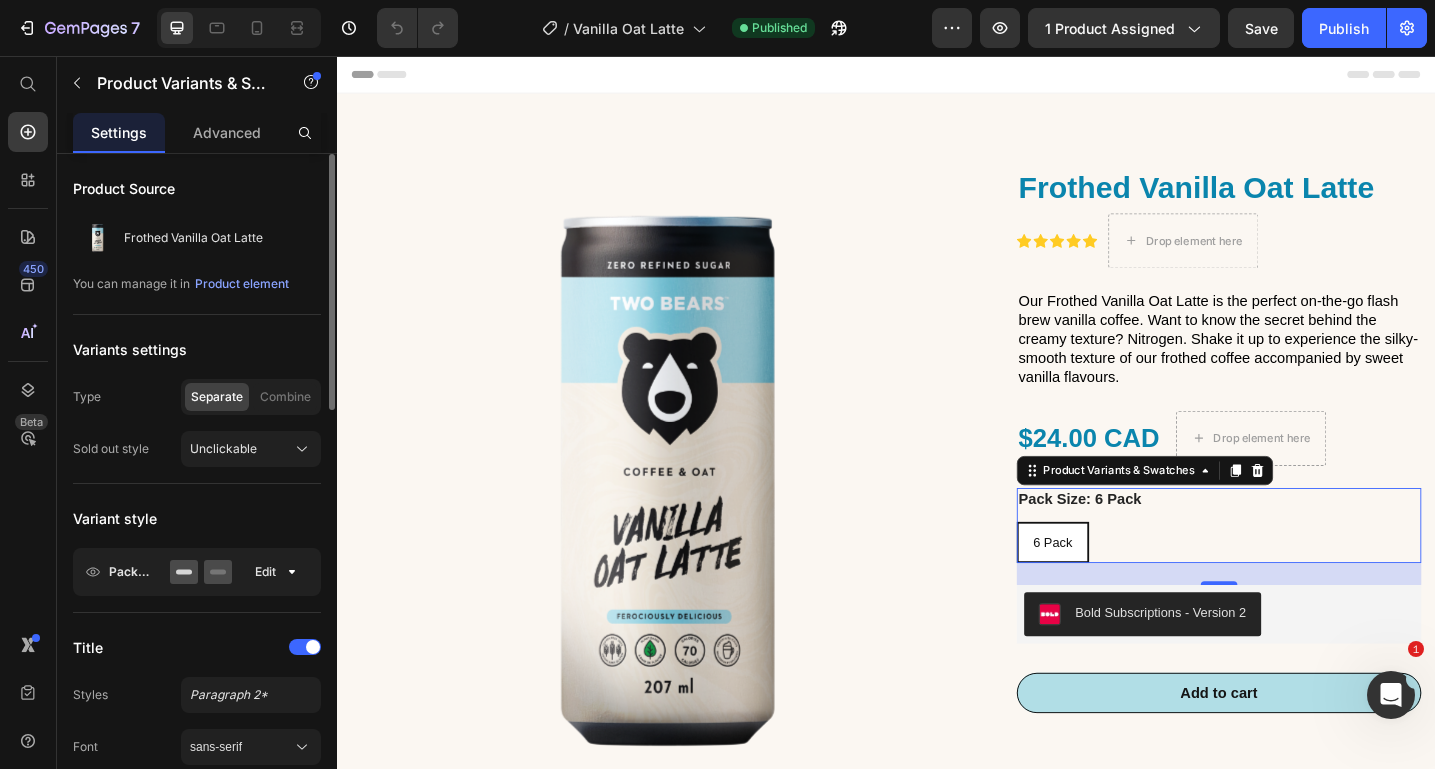 scroll, scrollTop: 0, scrollLeft: 0, axis: both 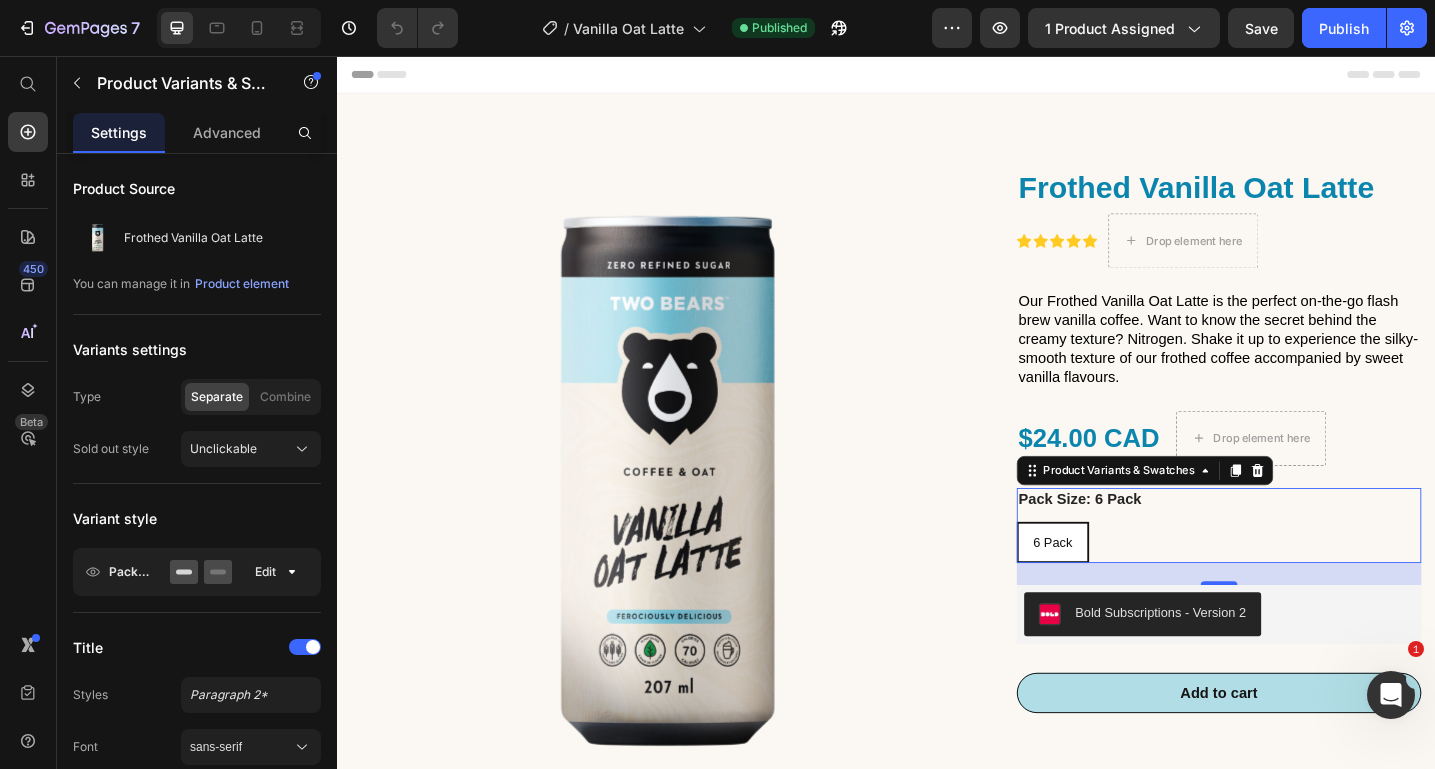 click on "6 Pack" at bounding box center (1119, 587) 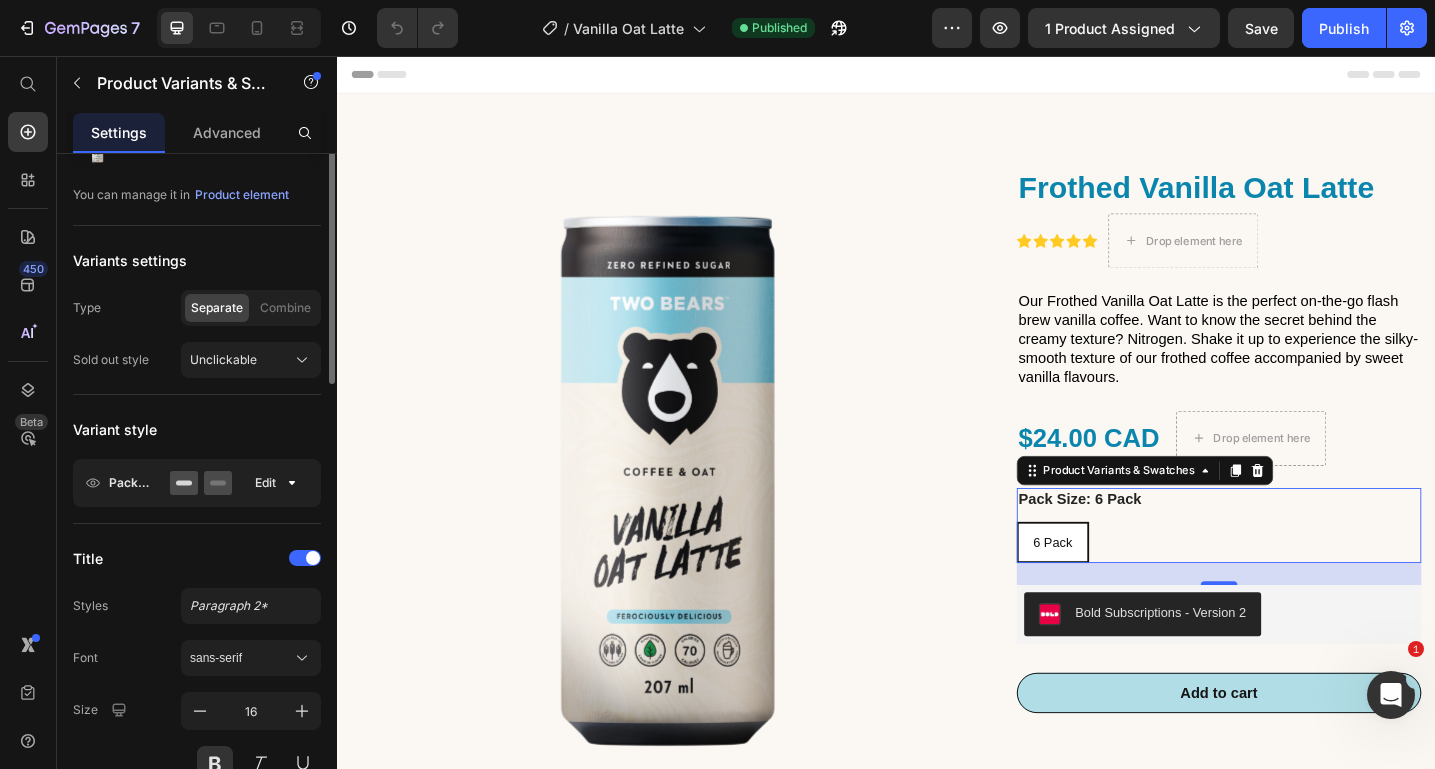 scroll, scrollTop: 0, scrollLeft: 0, axis: both 